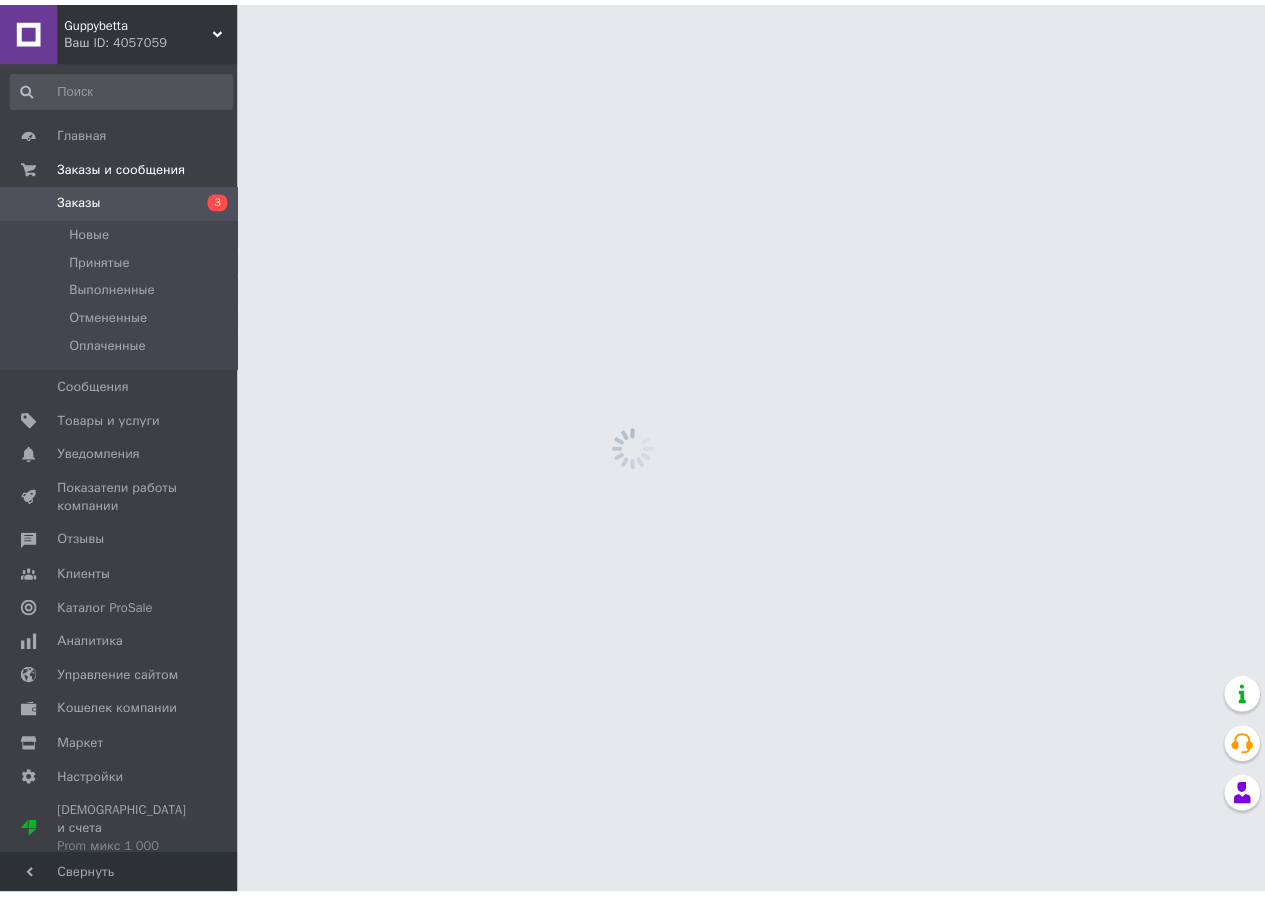 scroll, scrollTop: 0, scrollLeft: 0, axis: both 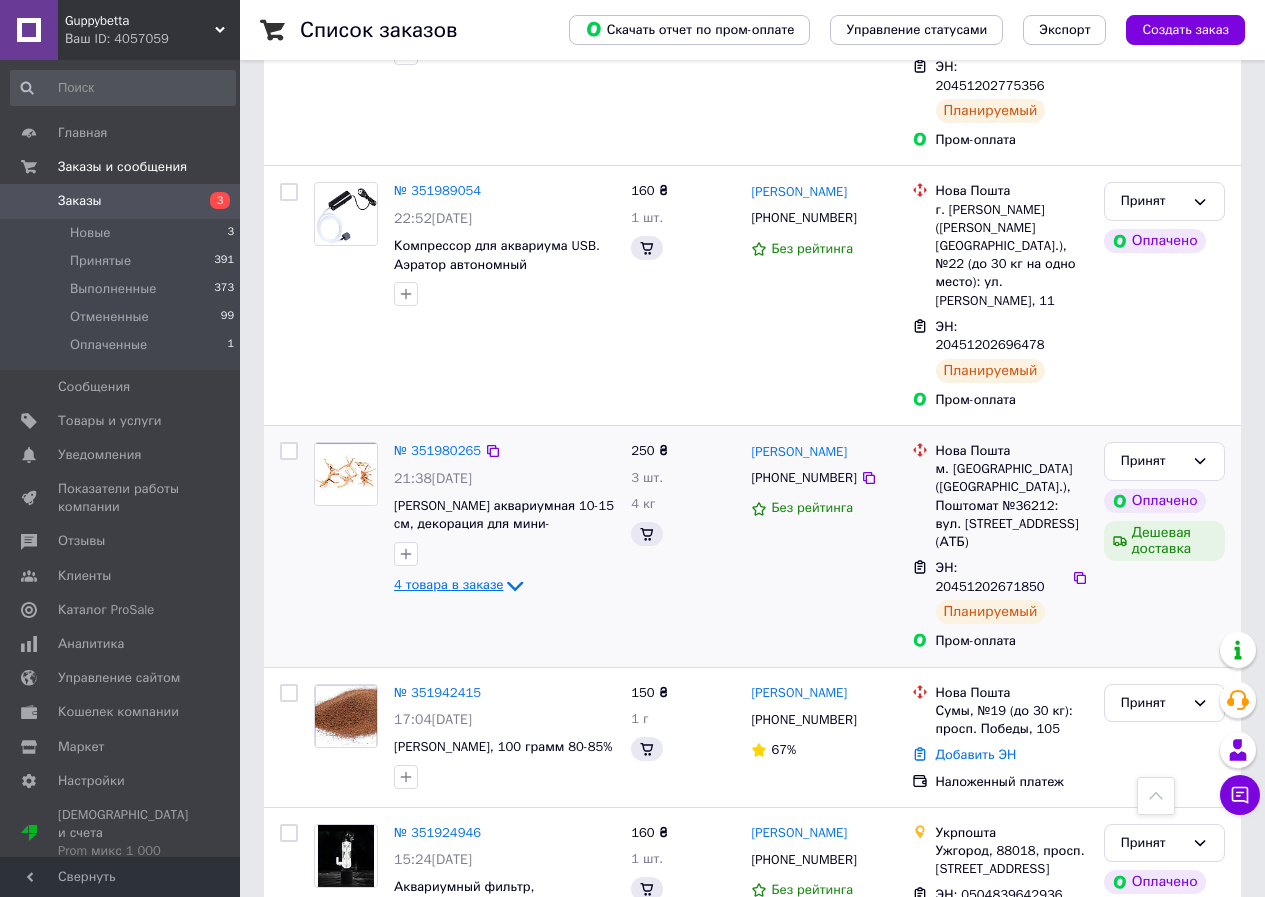click 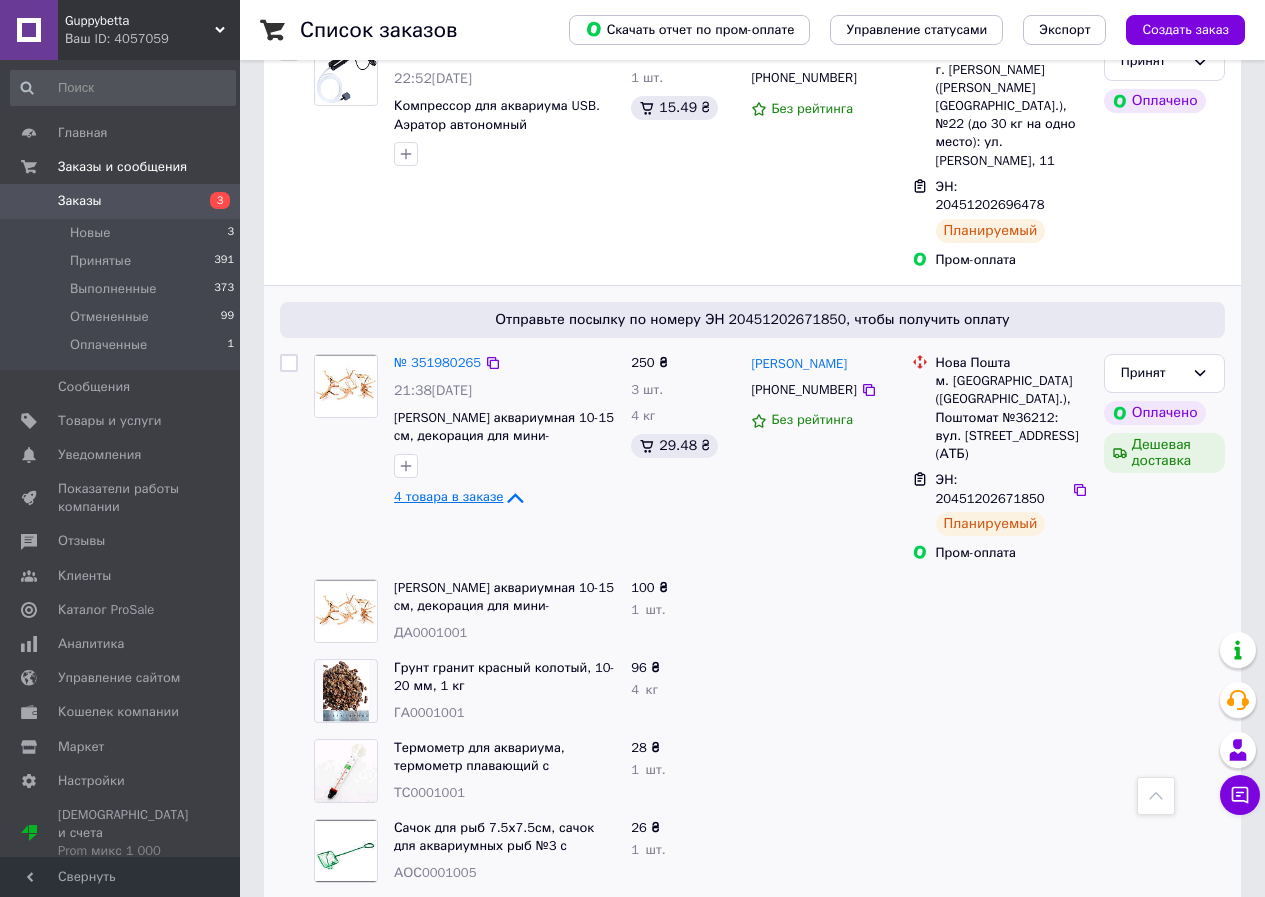 scroll, scrollTop: 0, scrollLeft: 0, axis: both 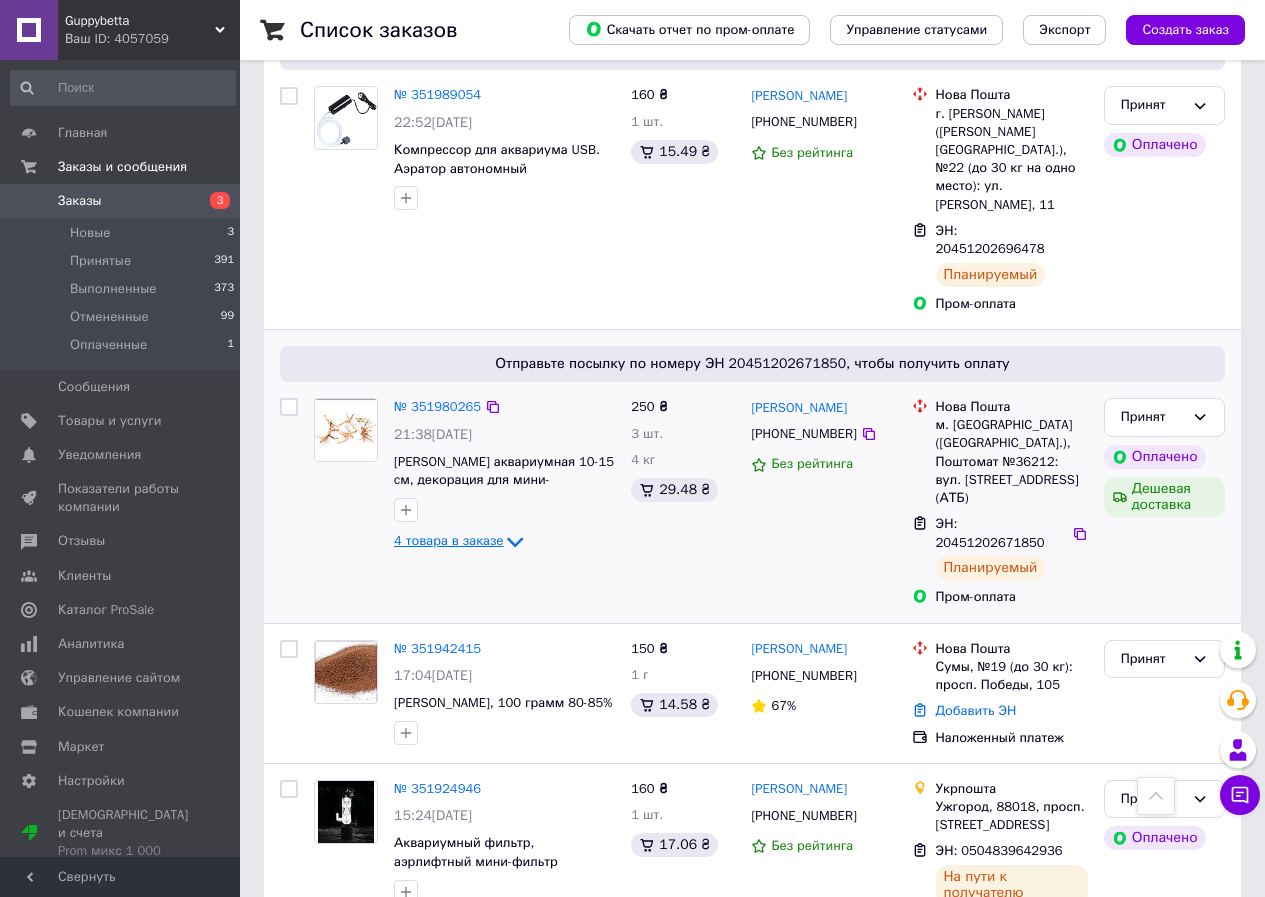 click on "4 товара в заказе" at bounding box center [448, 541] 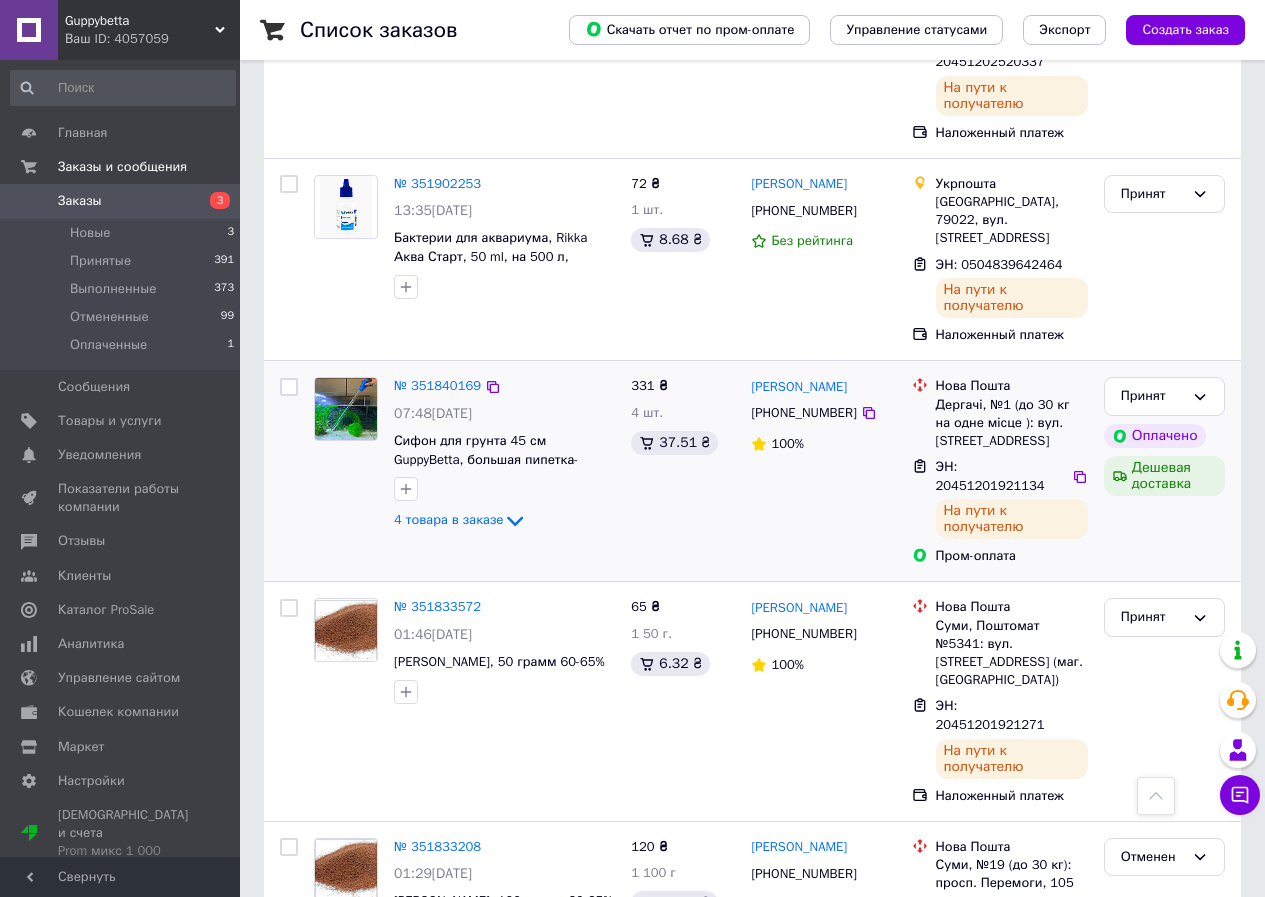 scroll, scrollTop: 3000, scrollLeft: 0, axis: vertical 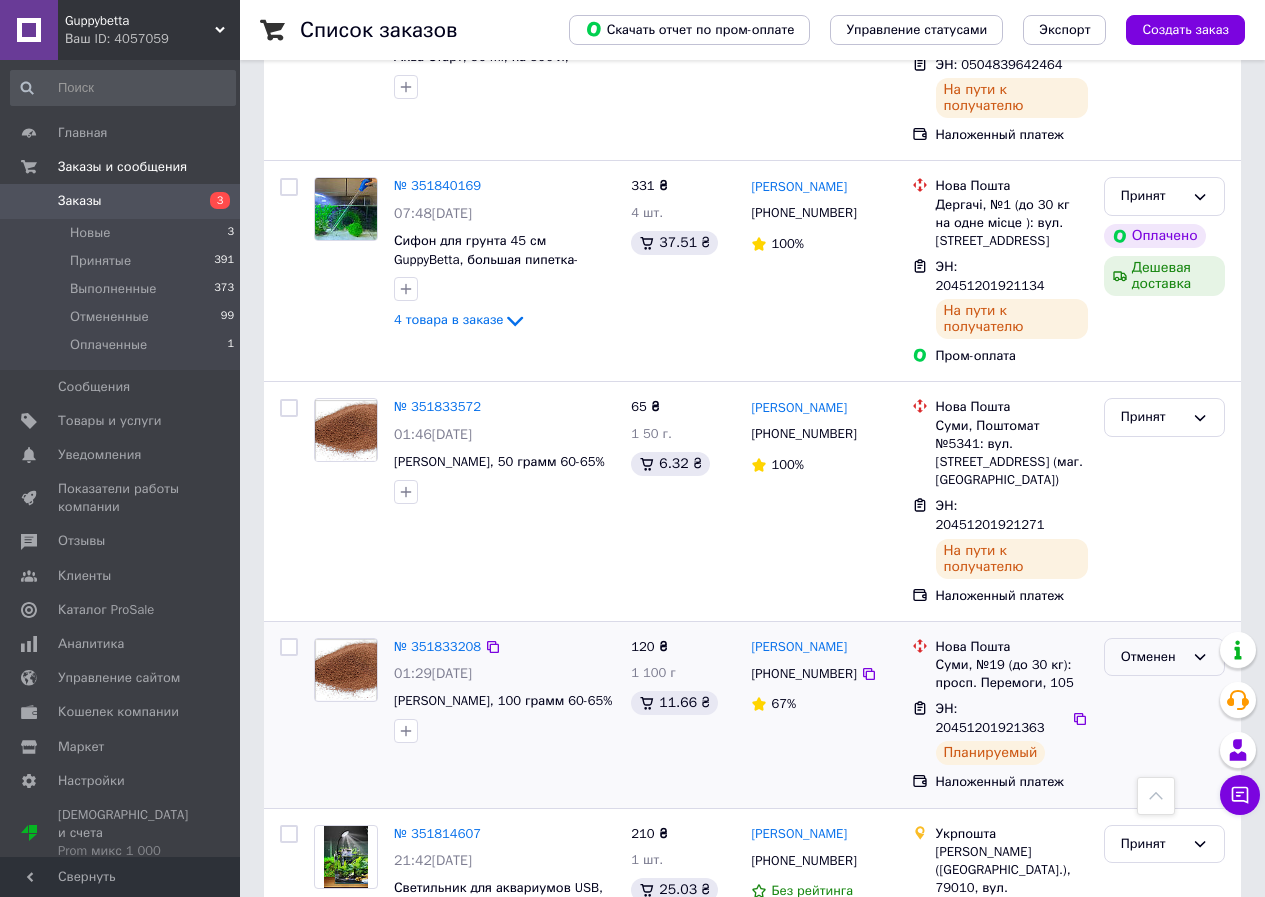 click 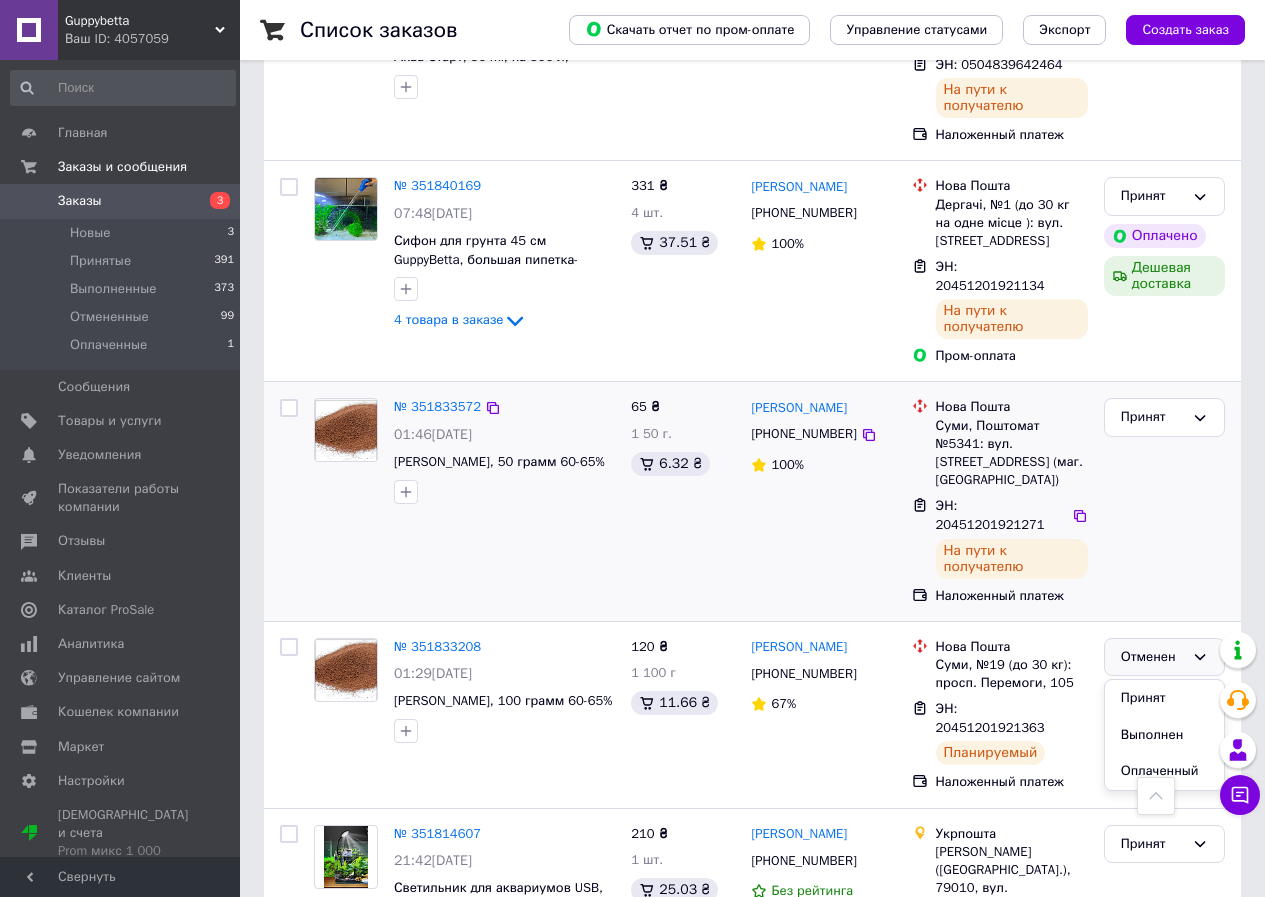 click on "Принят" at bounding box center [1164, 501] 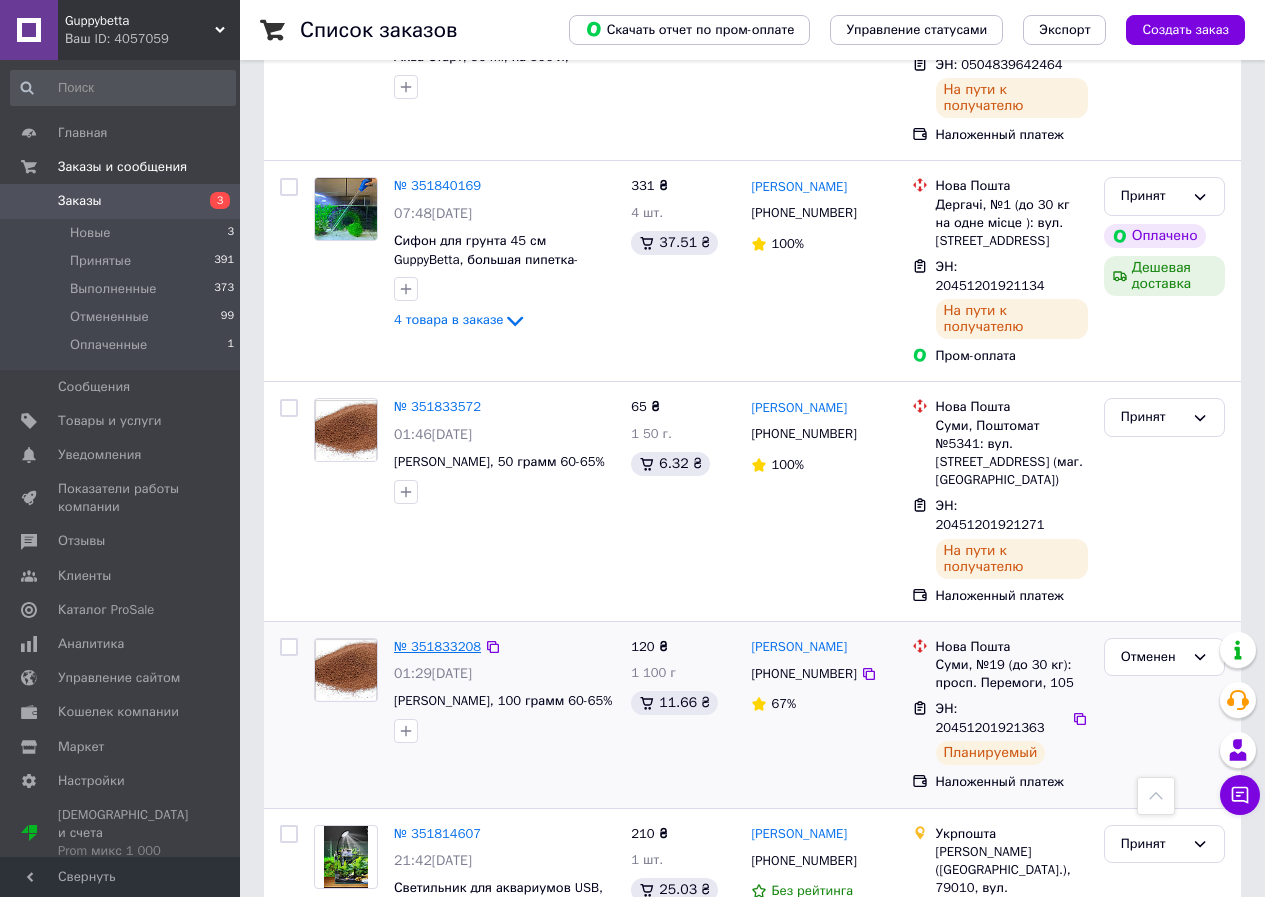 click on "№ 351833208" at bounding box center [437, 646] 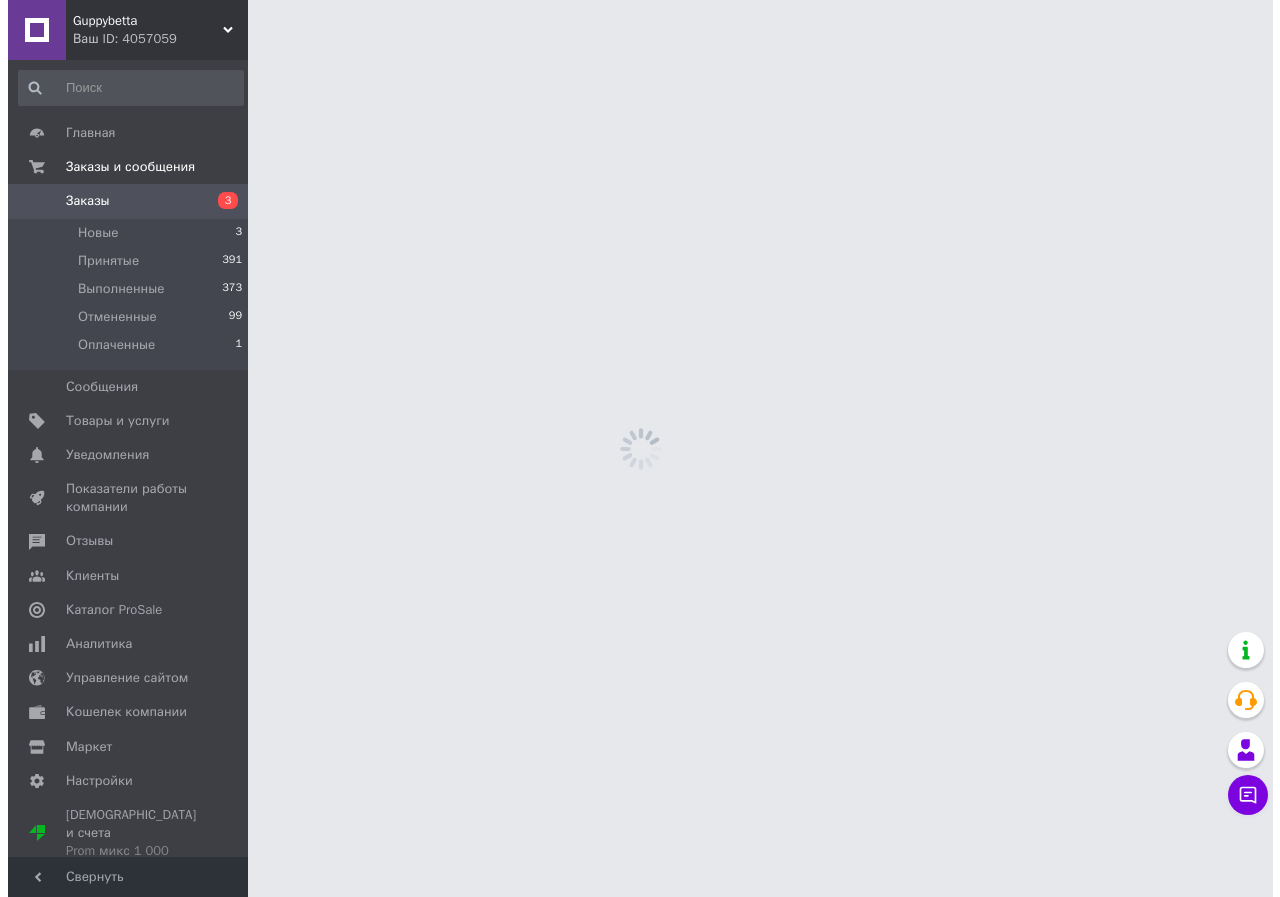 scroll, scrollTop: 0, scrollLeft: 0, axis: both 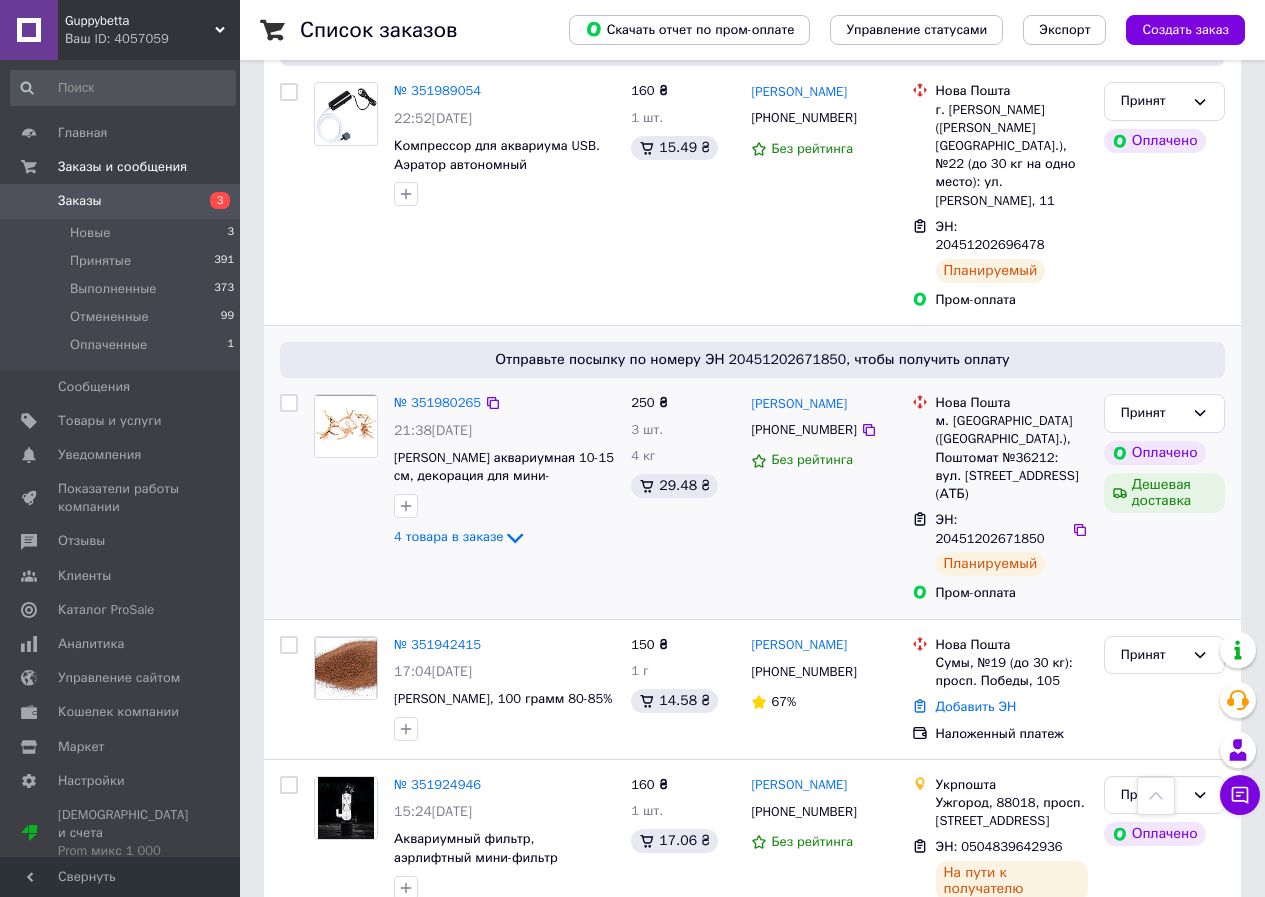 click on "№ 351980265 21:38, 09.07.2025 Коряга аквариумная 10-15 cм, декорация для мини-аквариума и террариума 4 товара в заказе" at bounding box center (504, 472) 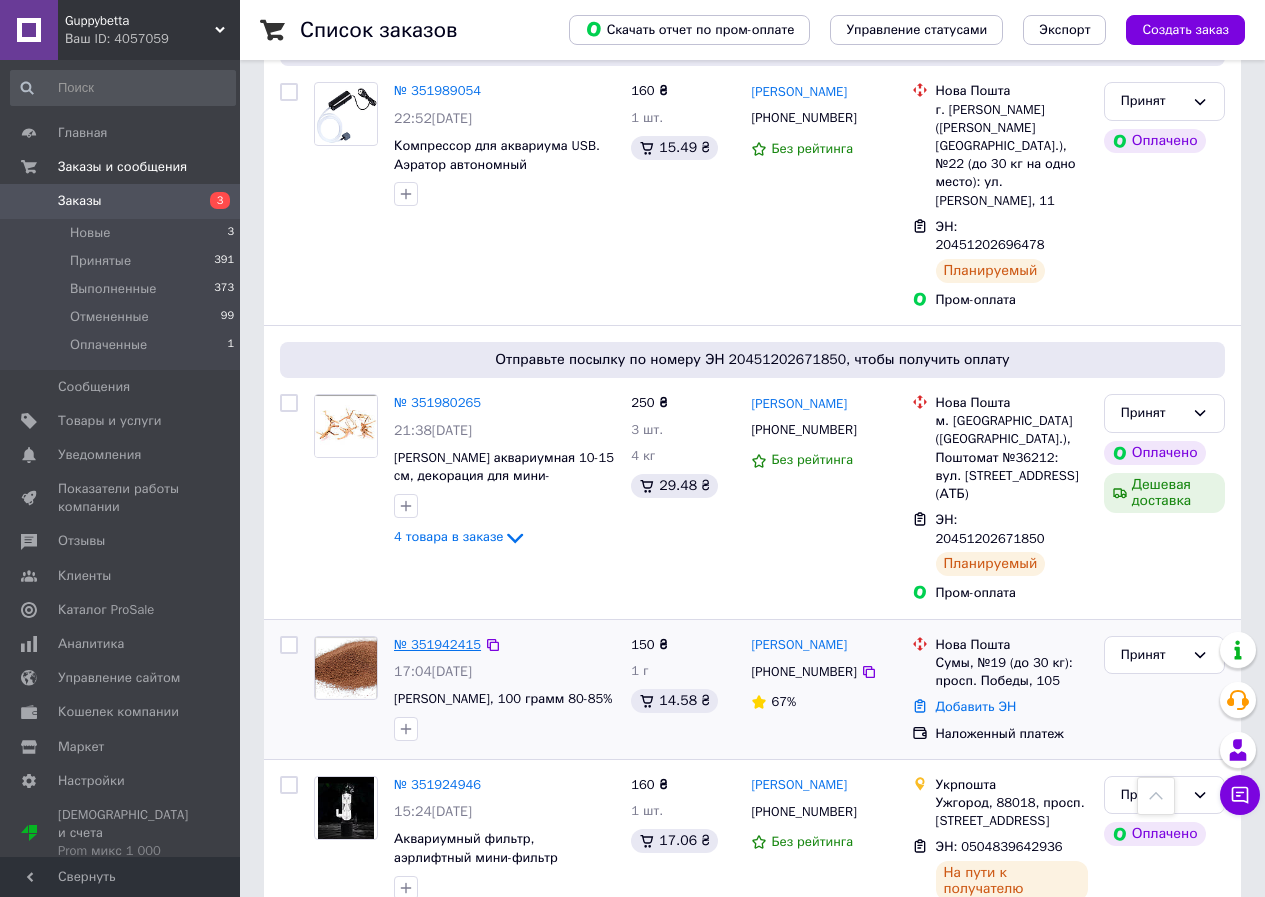 click on "№ 351942415" at bounding box center [437, 644] 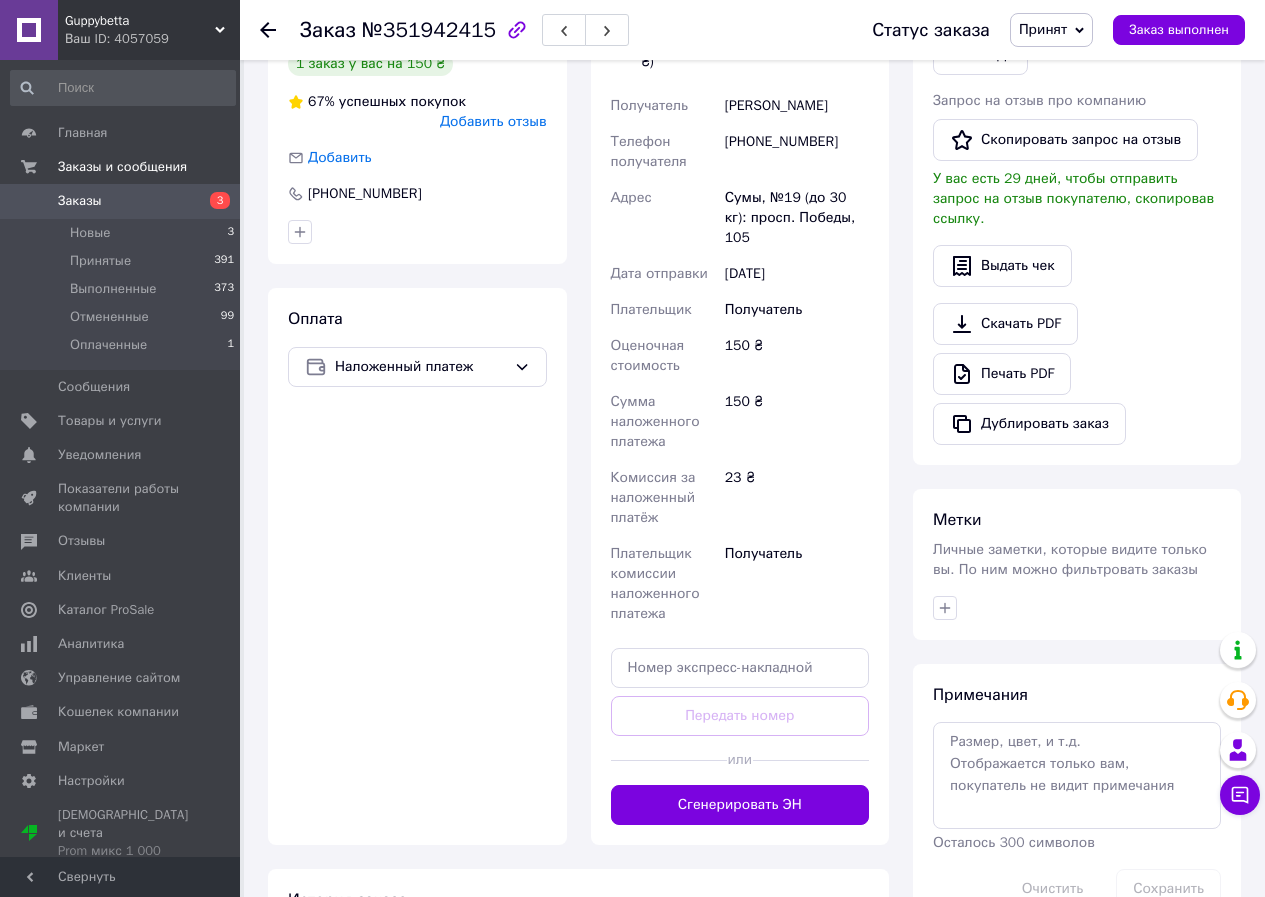 scroll, scrollTop: 625, scrollLeft: 0, axis: vertical 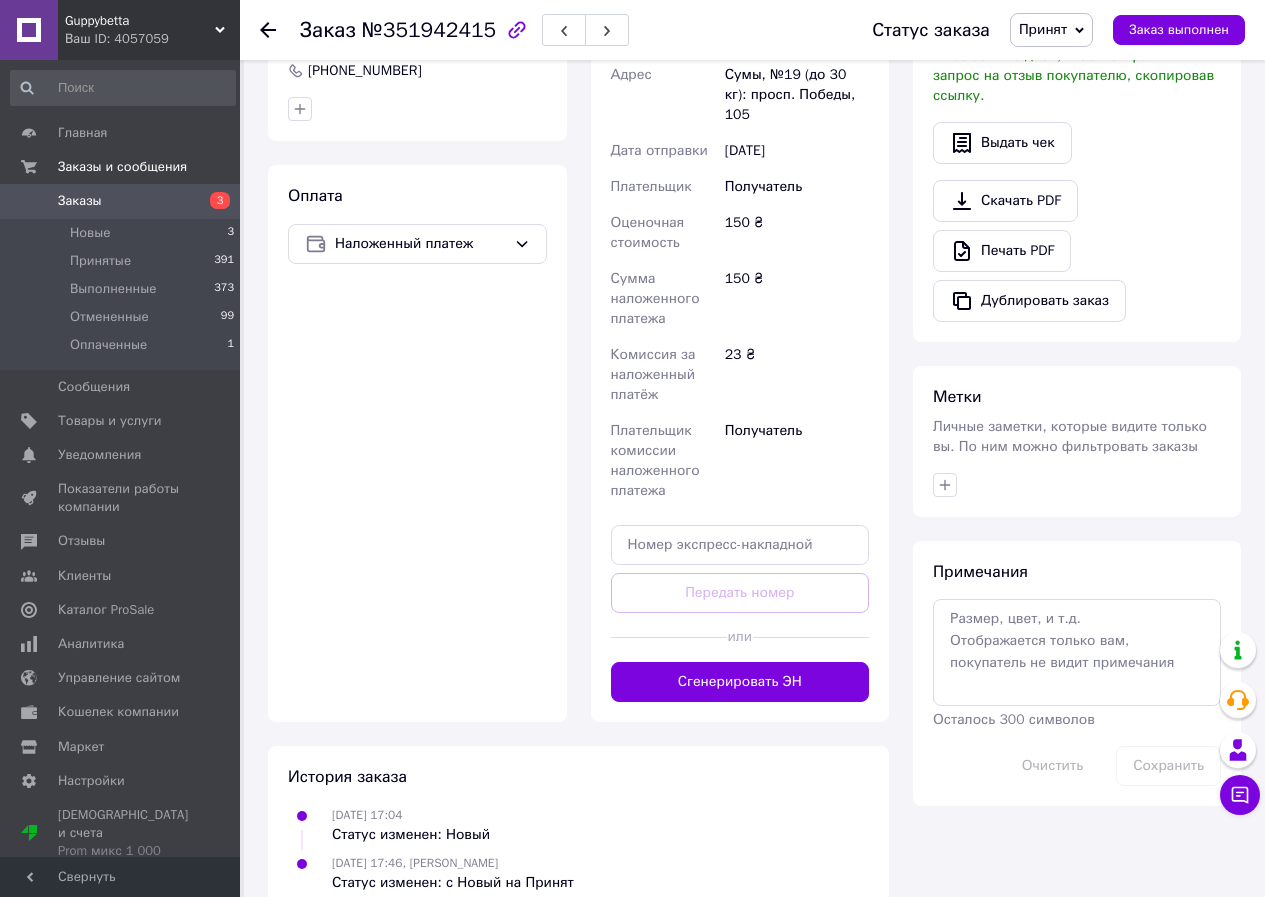 click on "Оплата Наложенный платеж" at bounding box center (417, 443) 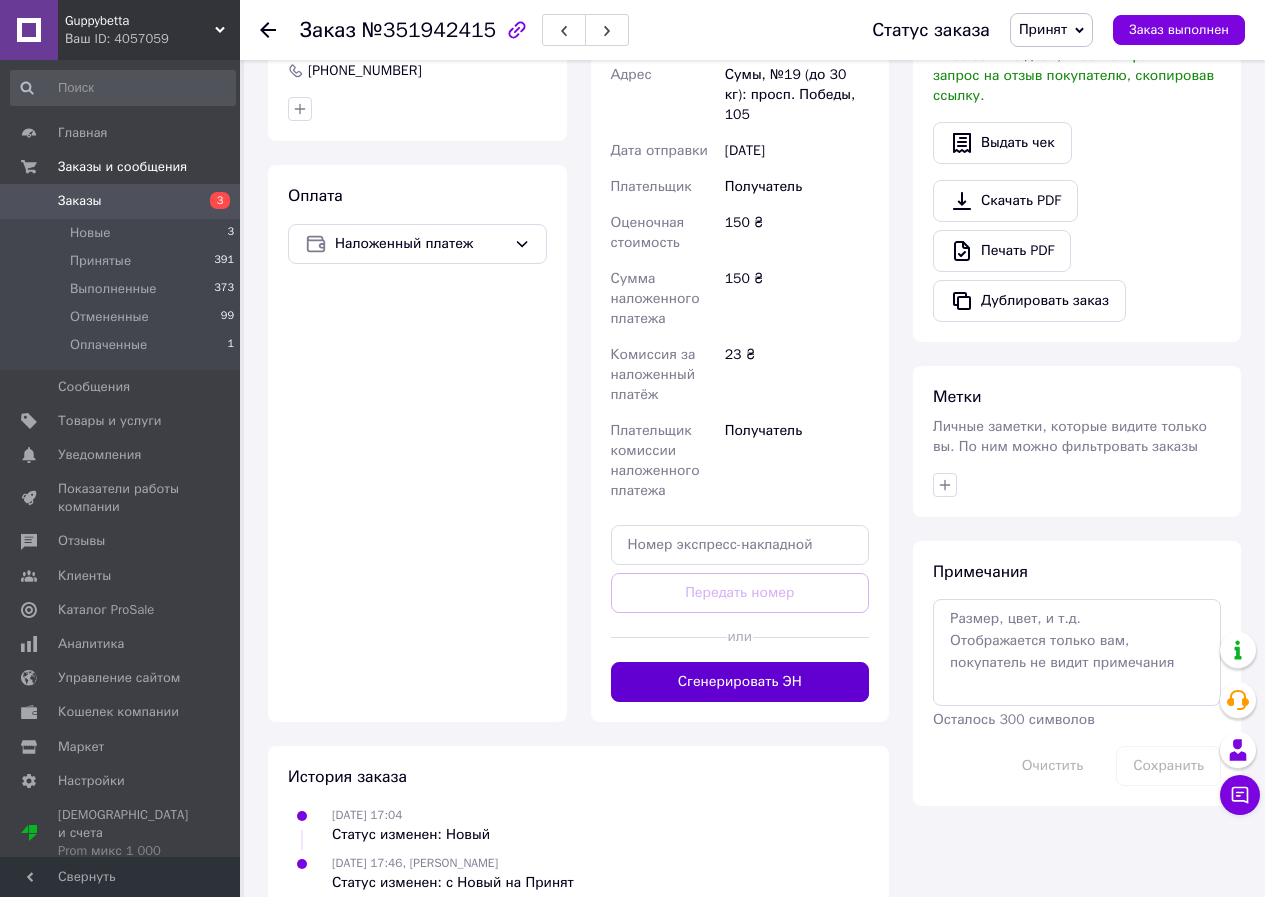 click on "Сгенерировать ЭН" at bounding box center (740, 682) 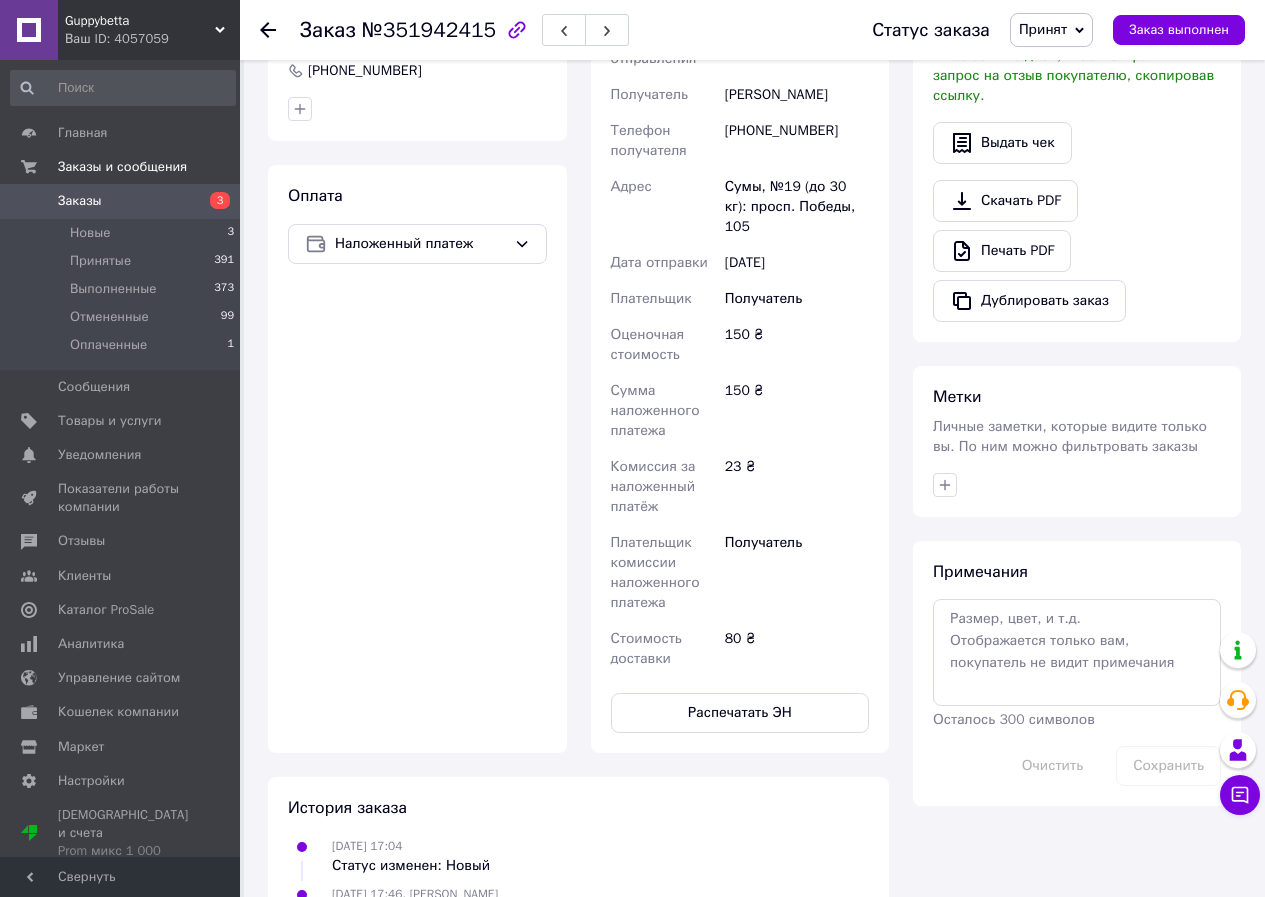 scroll, scrollTop: 225, scrollLeft: 0, axis: vertical 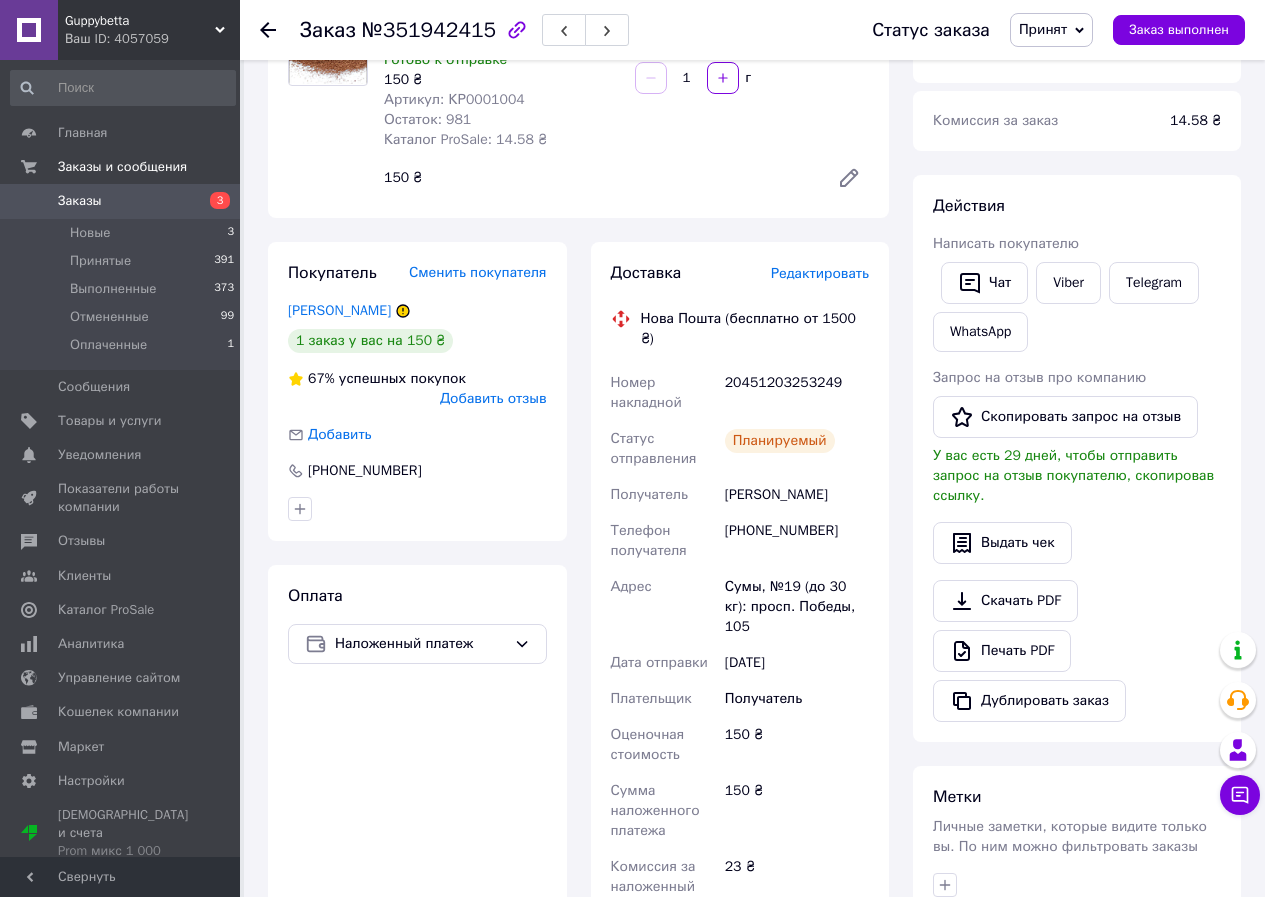 click 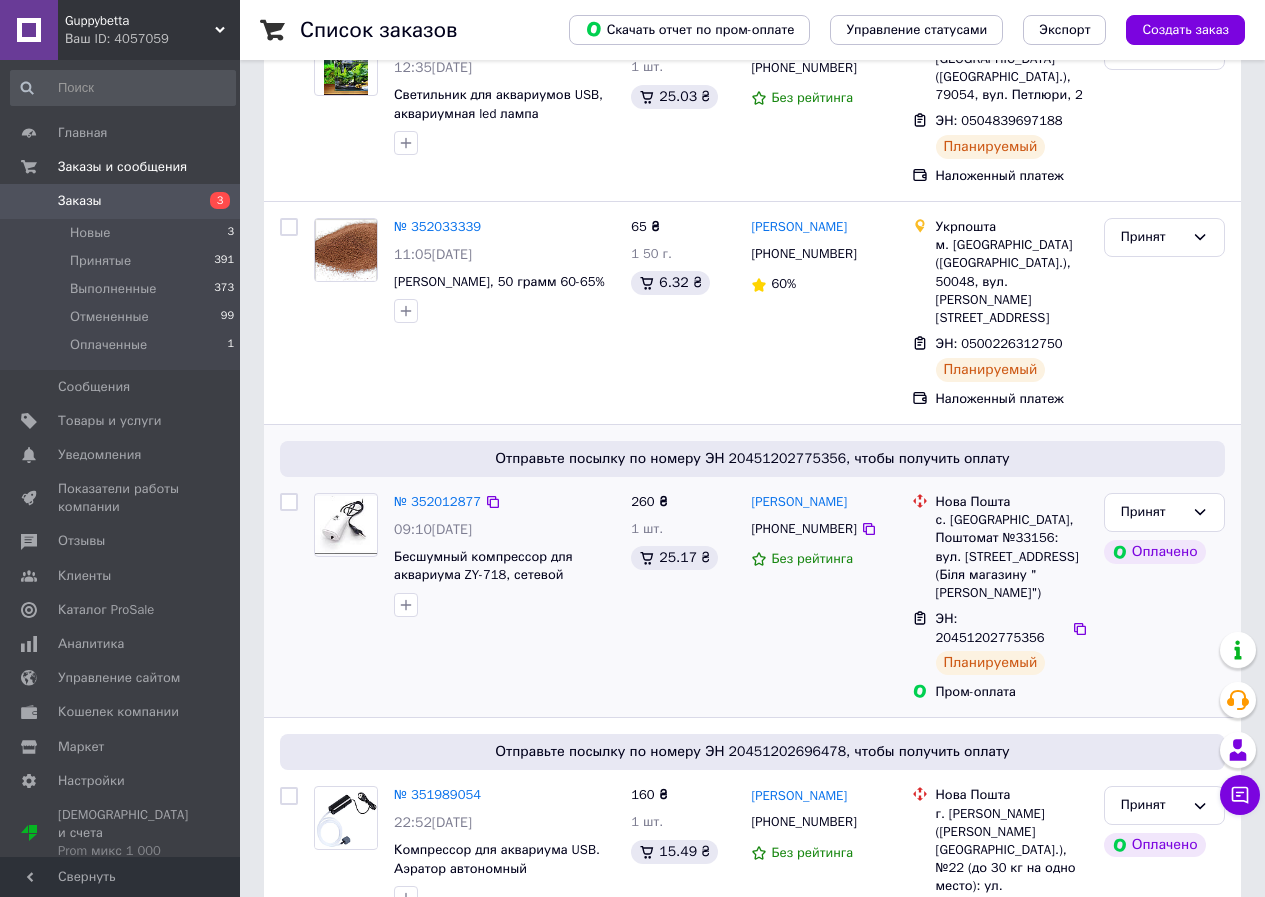 scroll, scrollTop: 0, scrollLeft: 0, axis: both 